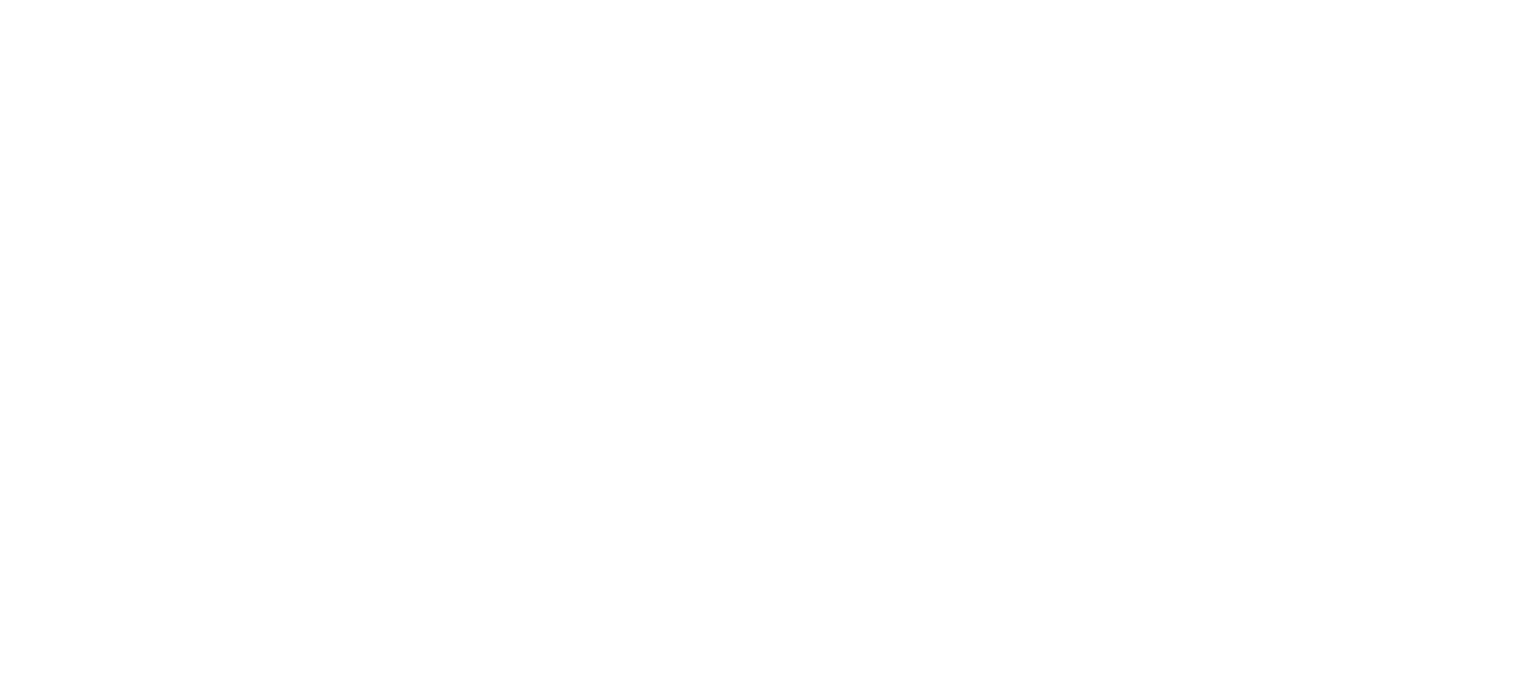 scroll, scrollTop: 0, scrollLeft: 0, axis: both 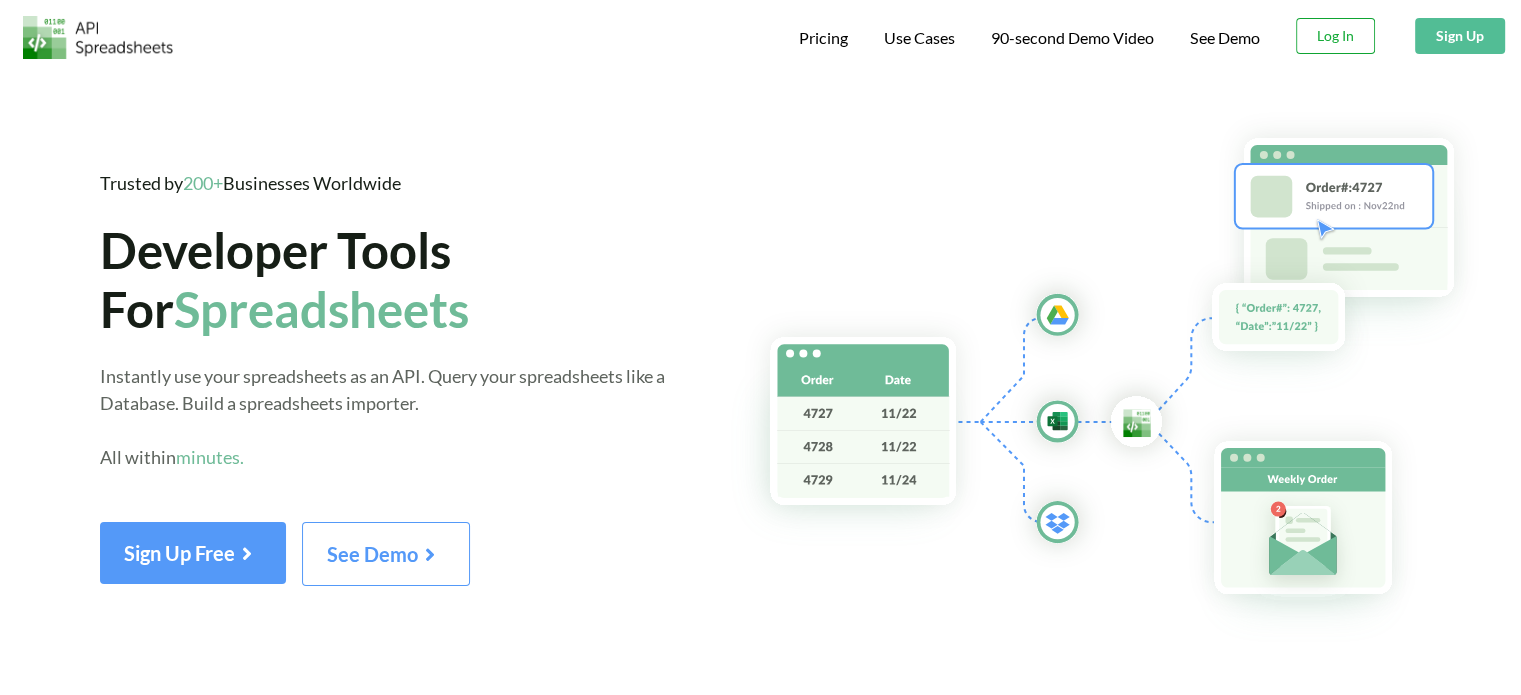 click on "Log In" at bounding box center [1335, 36] 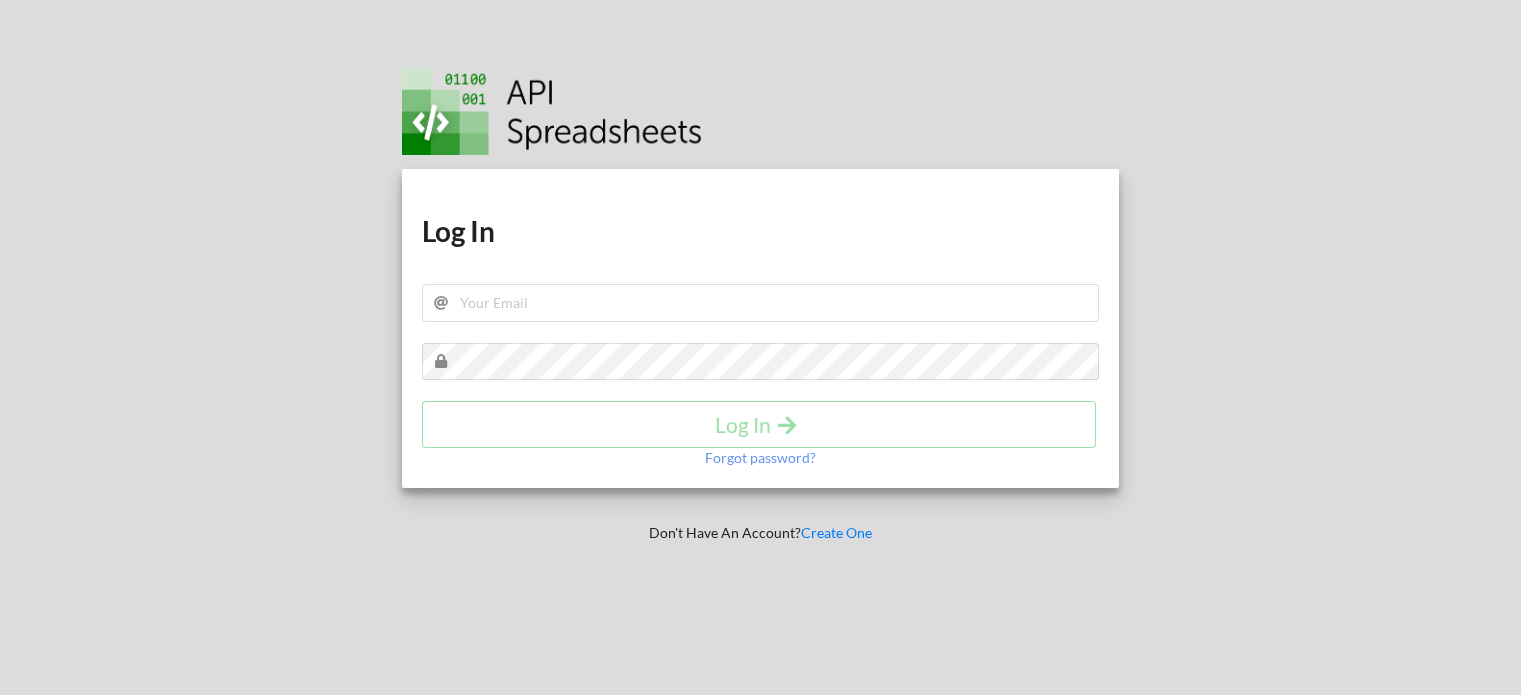 scroll, scrollTop: 0, scrollLeft: 0, axis: both 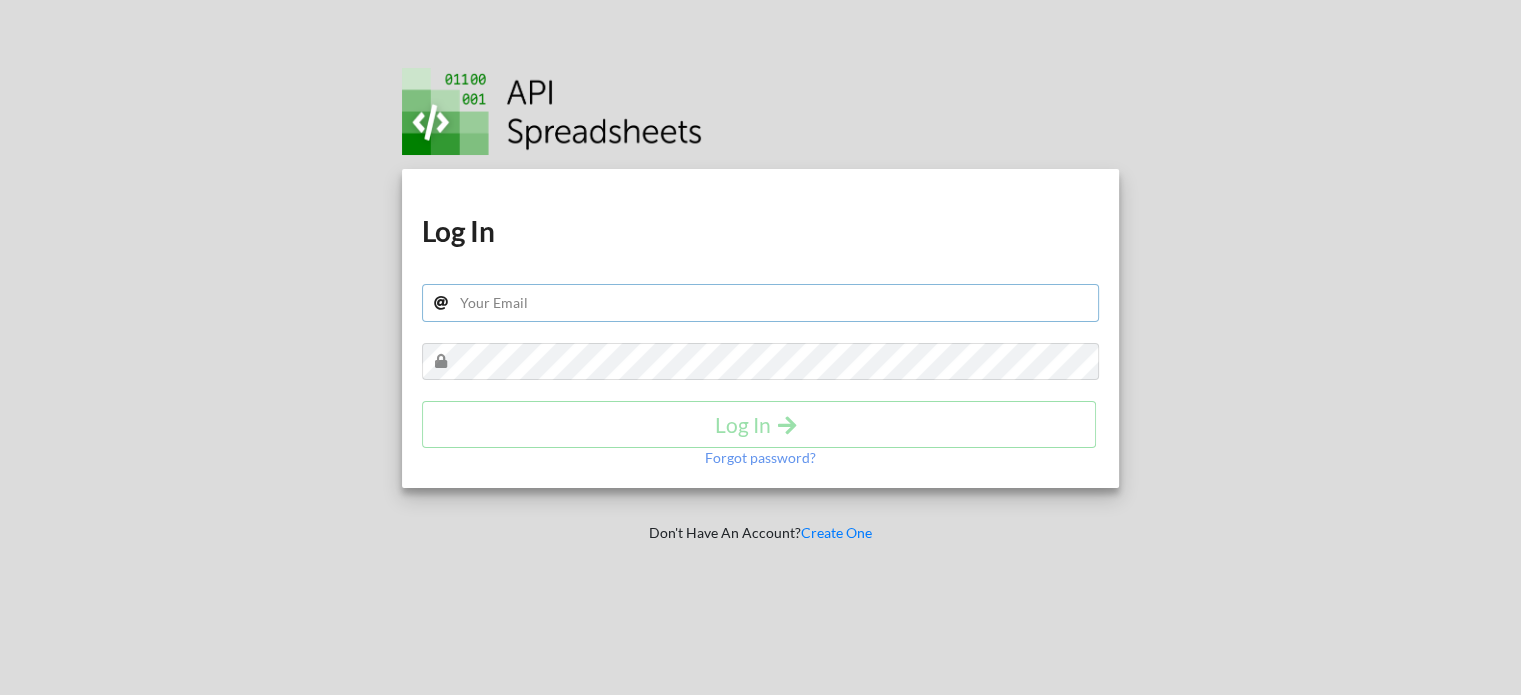 click at bounding box center [761, 303] 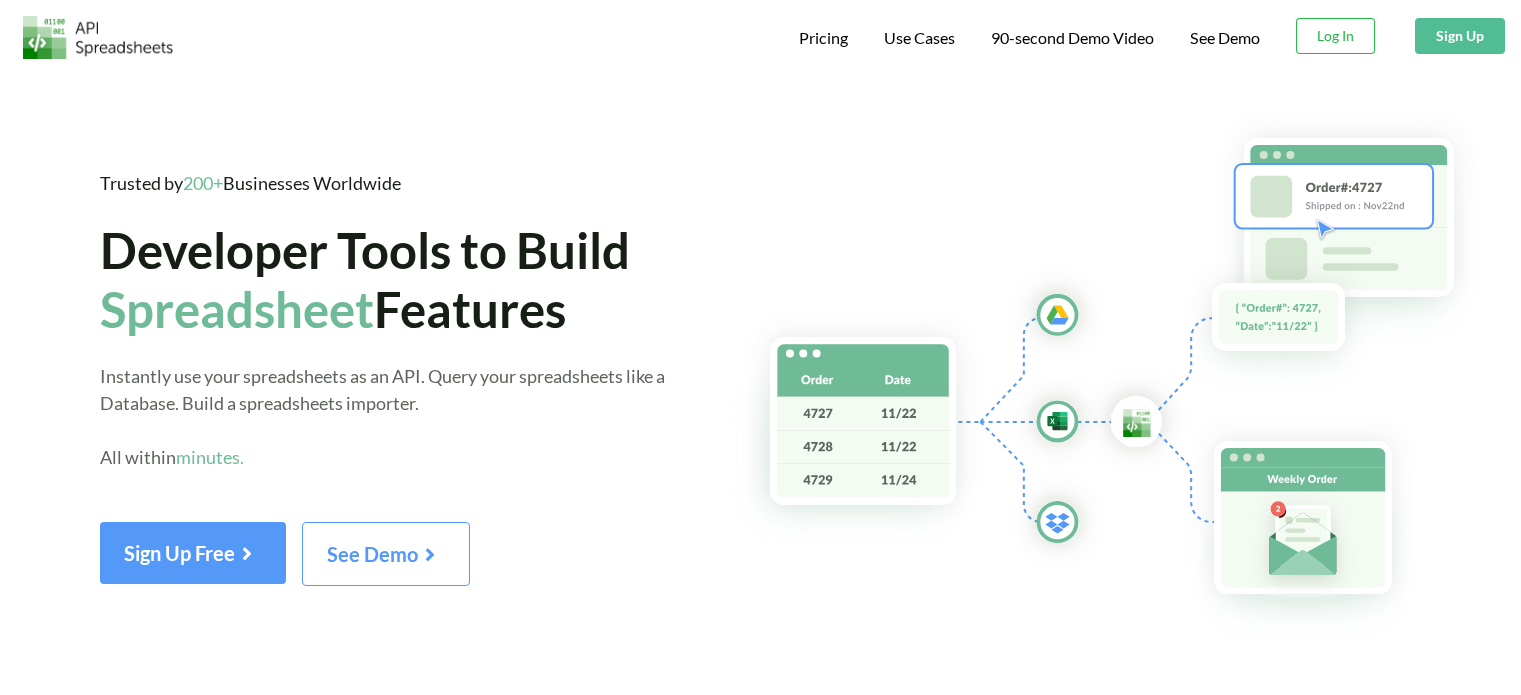 scroll, scrollTop: 0, scrollLeft: 0, axis: both 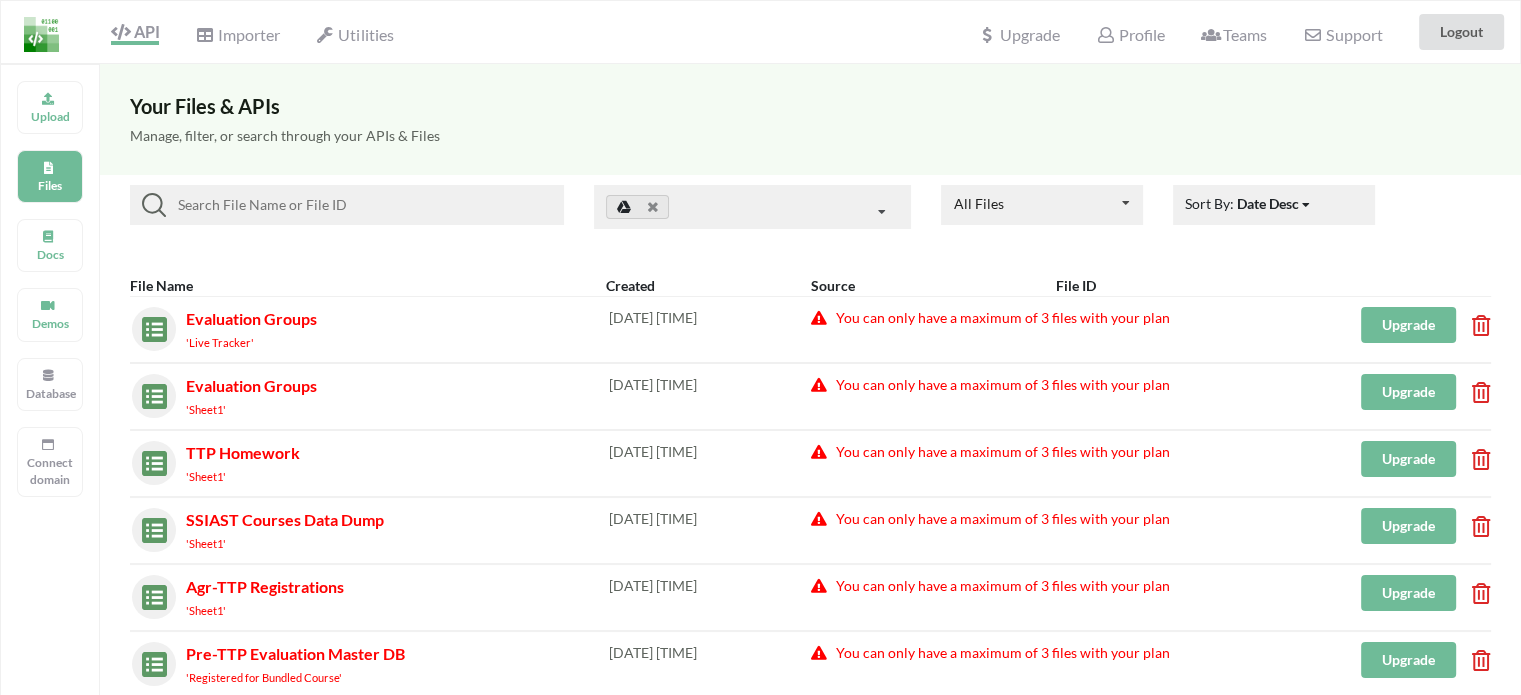 click at bounding box center [1474, 319] 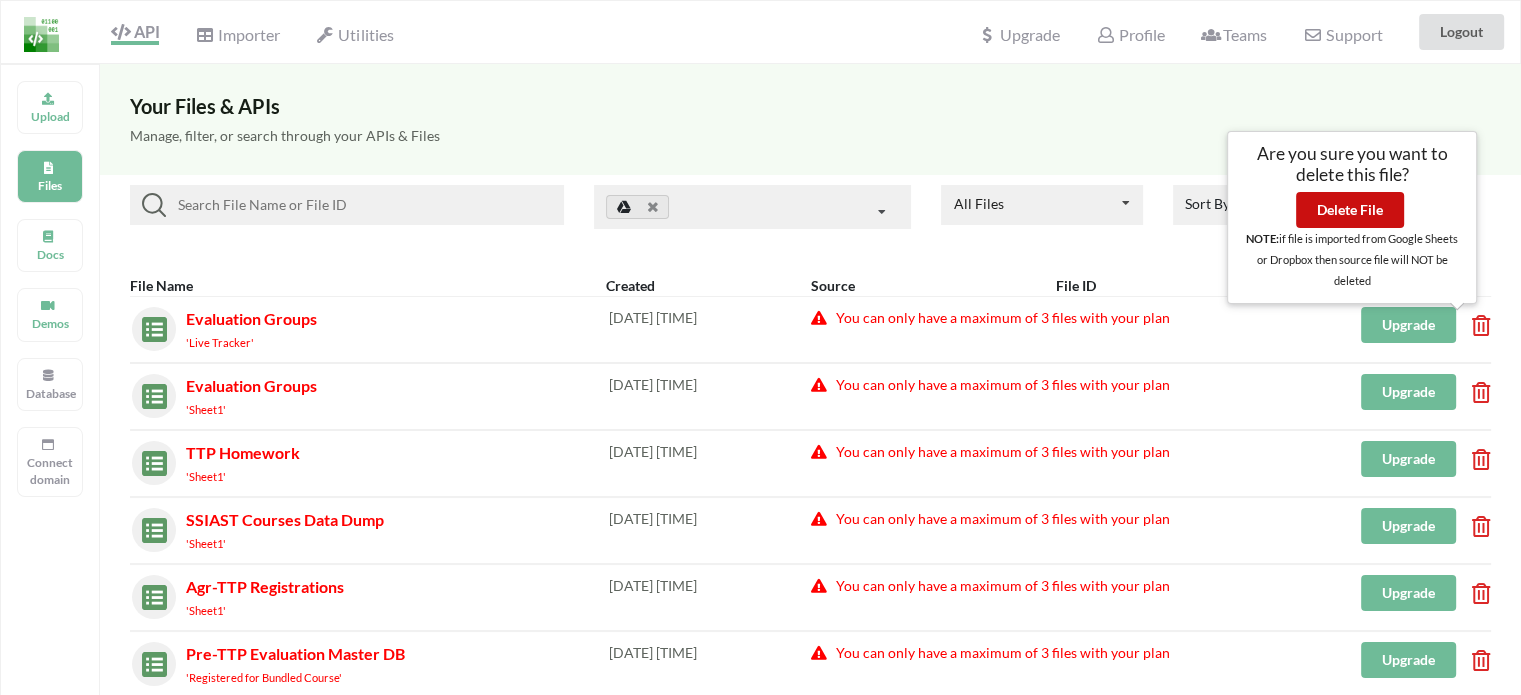 click on "Delete File" at bounding box center [1350, 210] 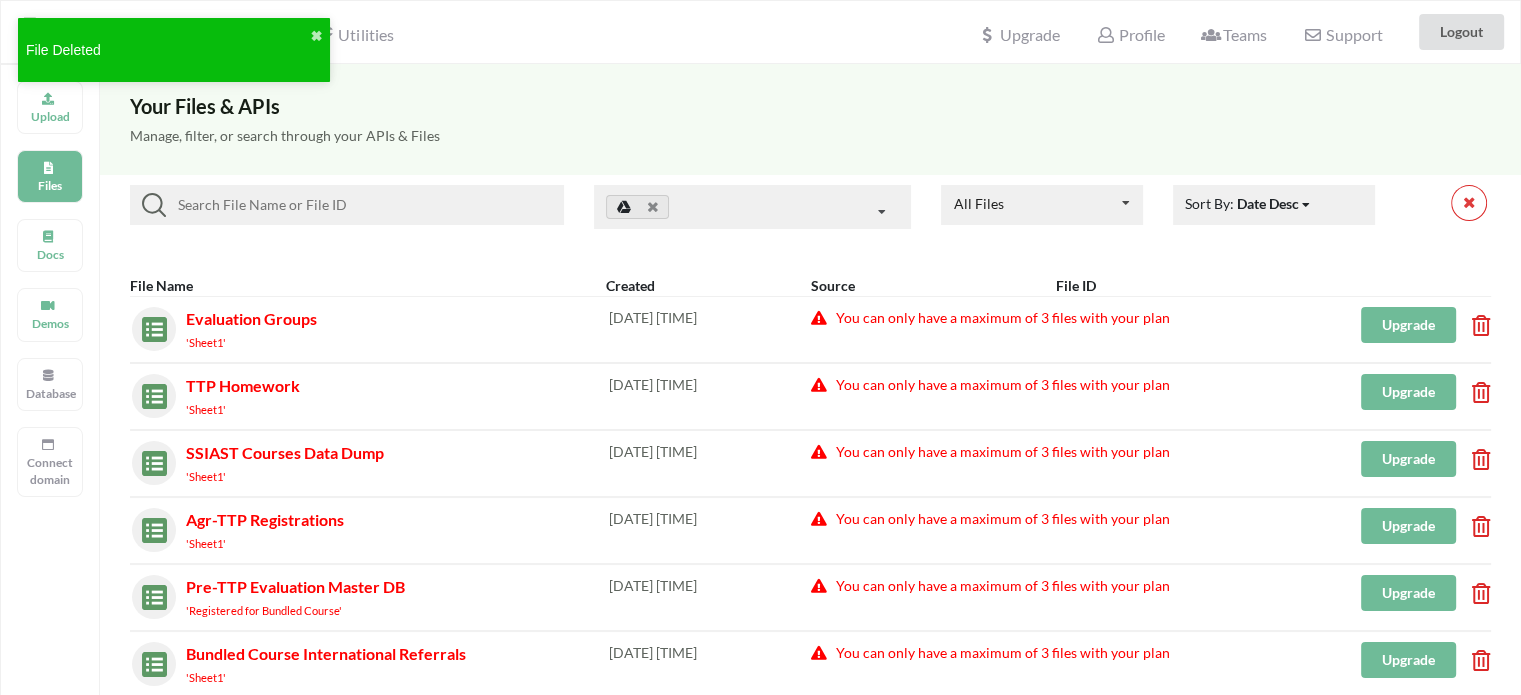 click at bounding box center (1474, 319) 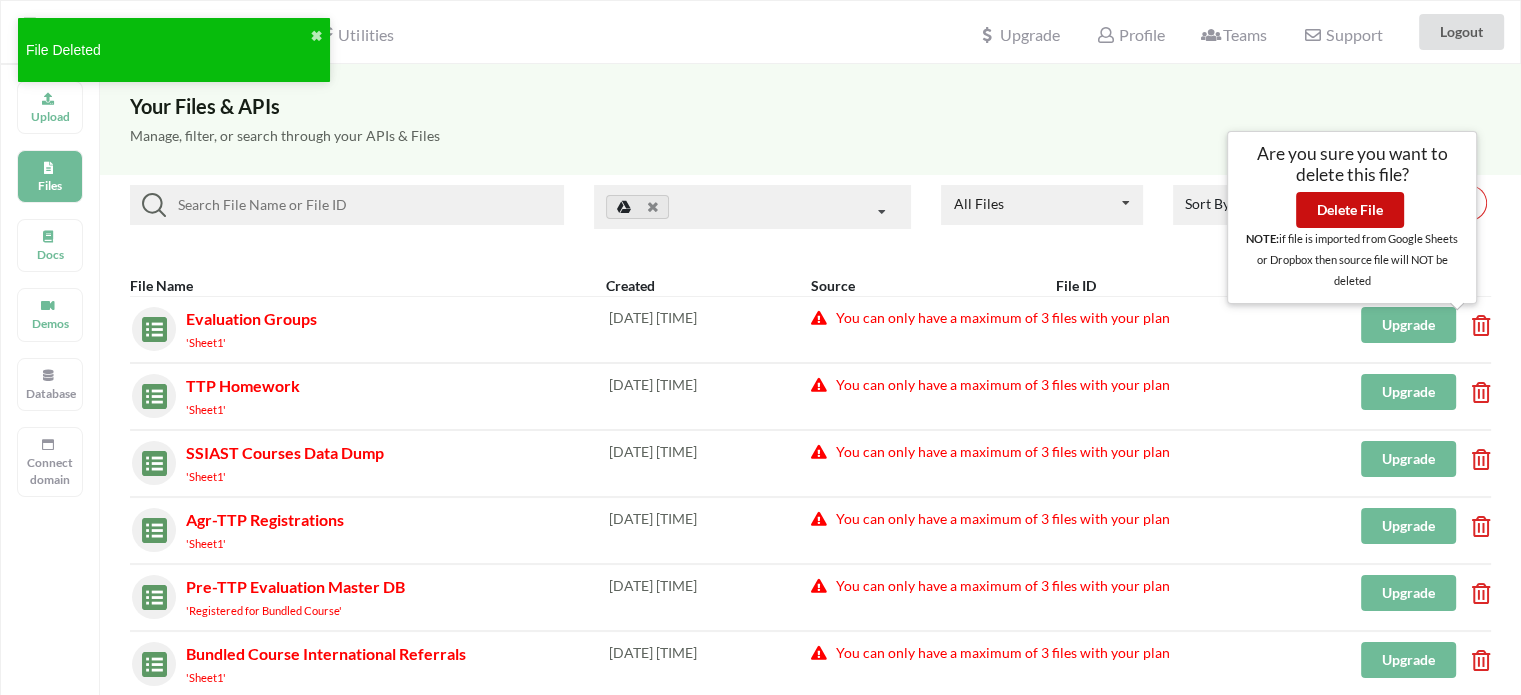 click on "Delete File" at bounding box center (1350, 210) 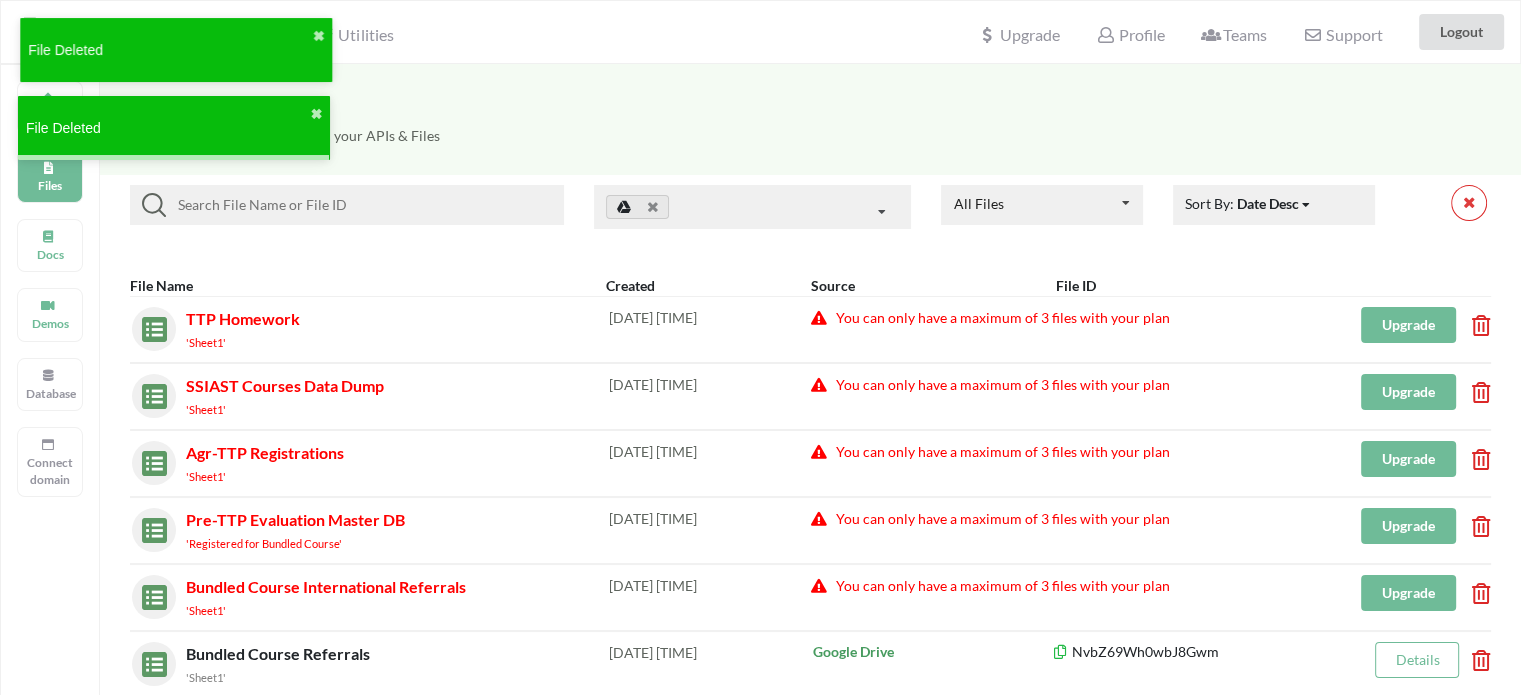 click at bounding box center (1474, 319) 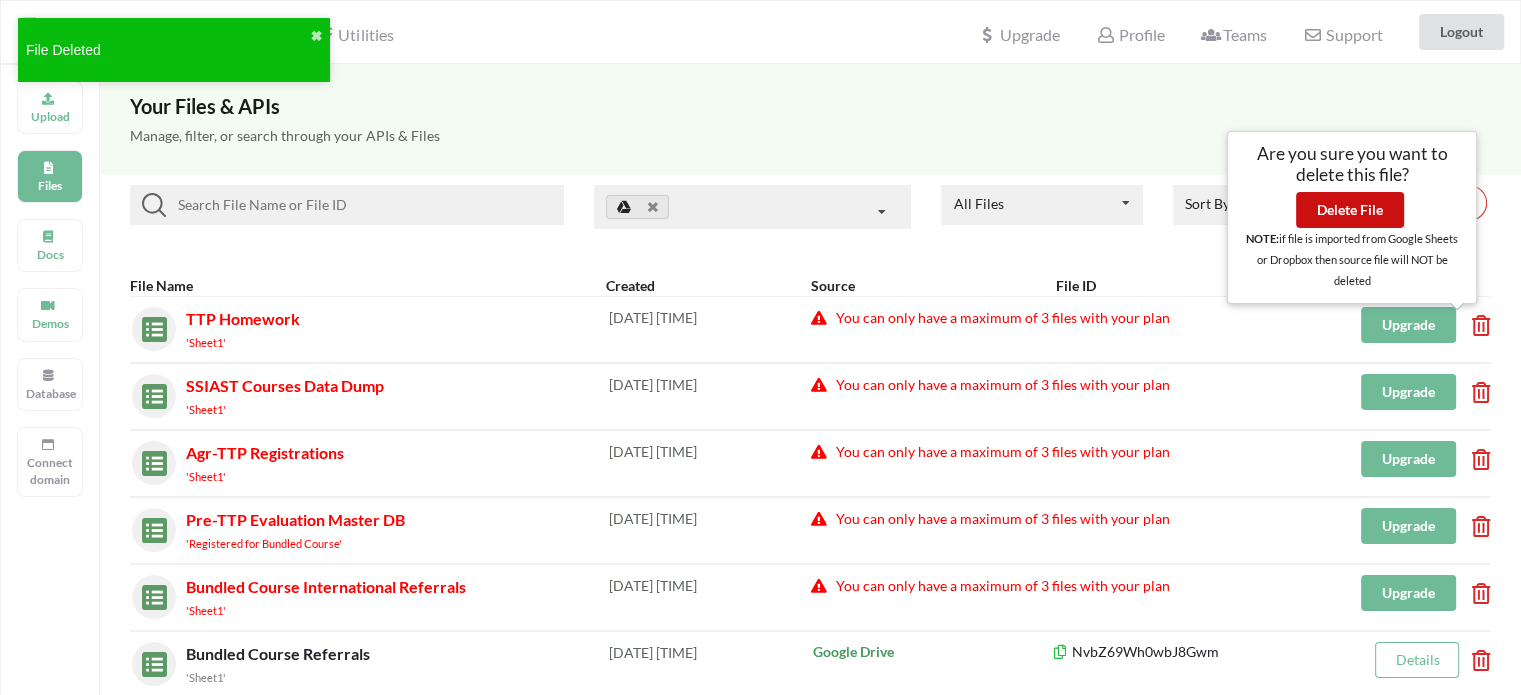 click on "Delete File" at bounding box center [1350, 210] 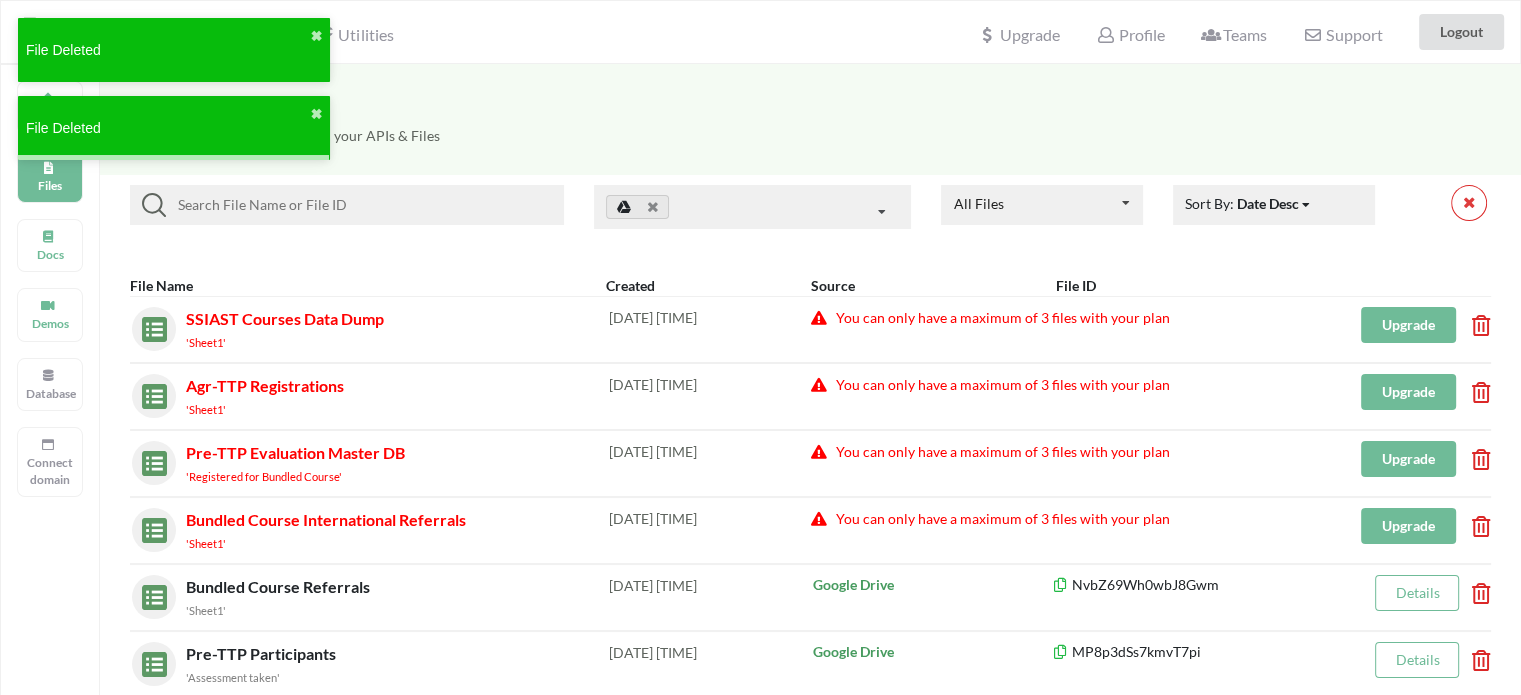 click at bounding box center (1474, 319) 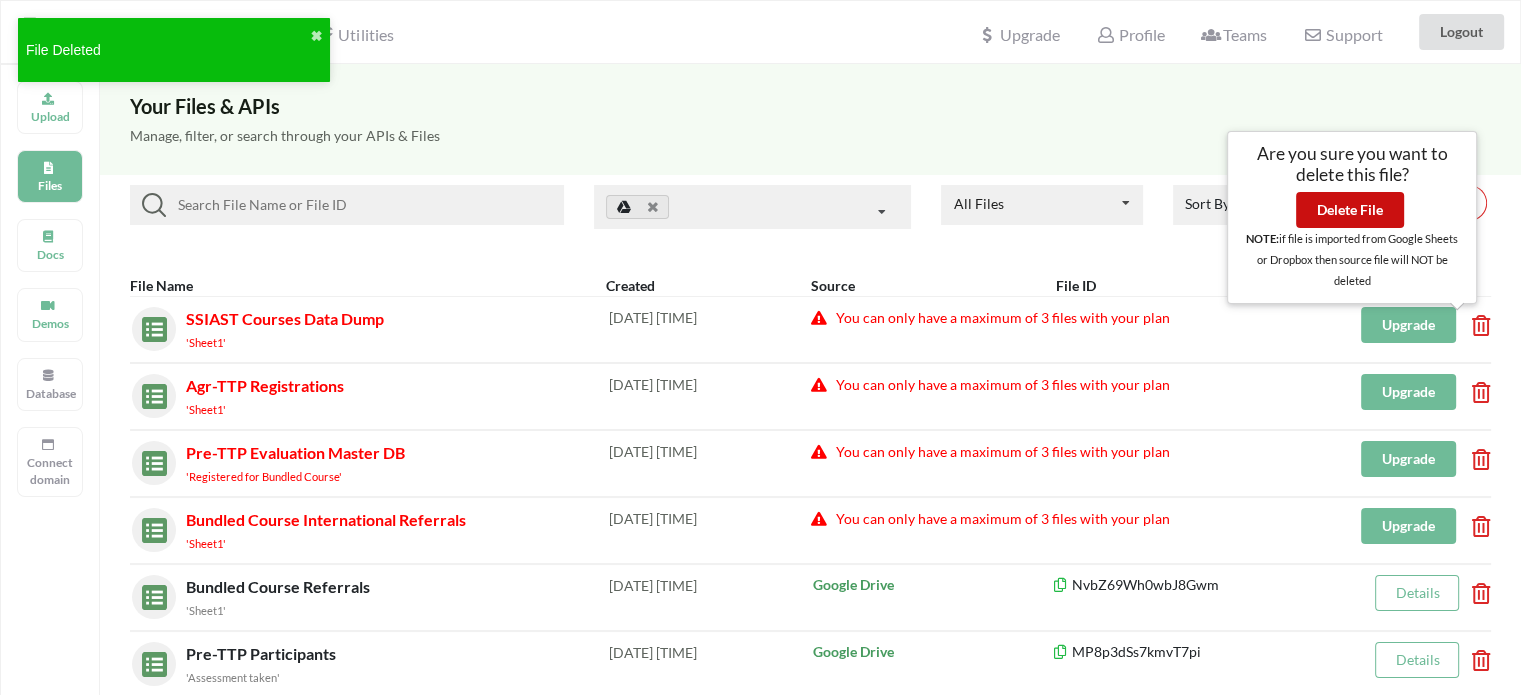 click on "Delete File" at bounding box center (1350, 210) 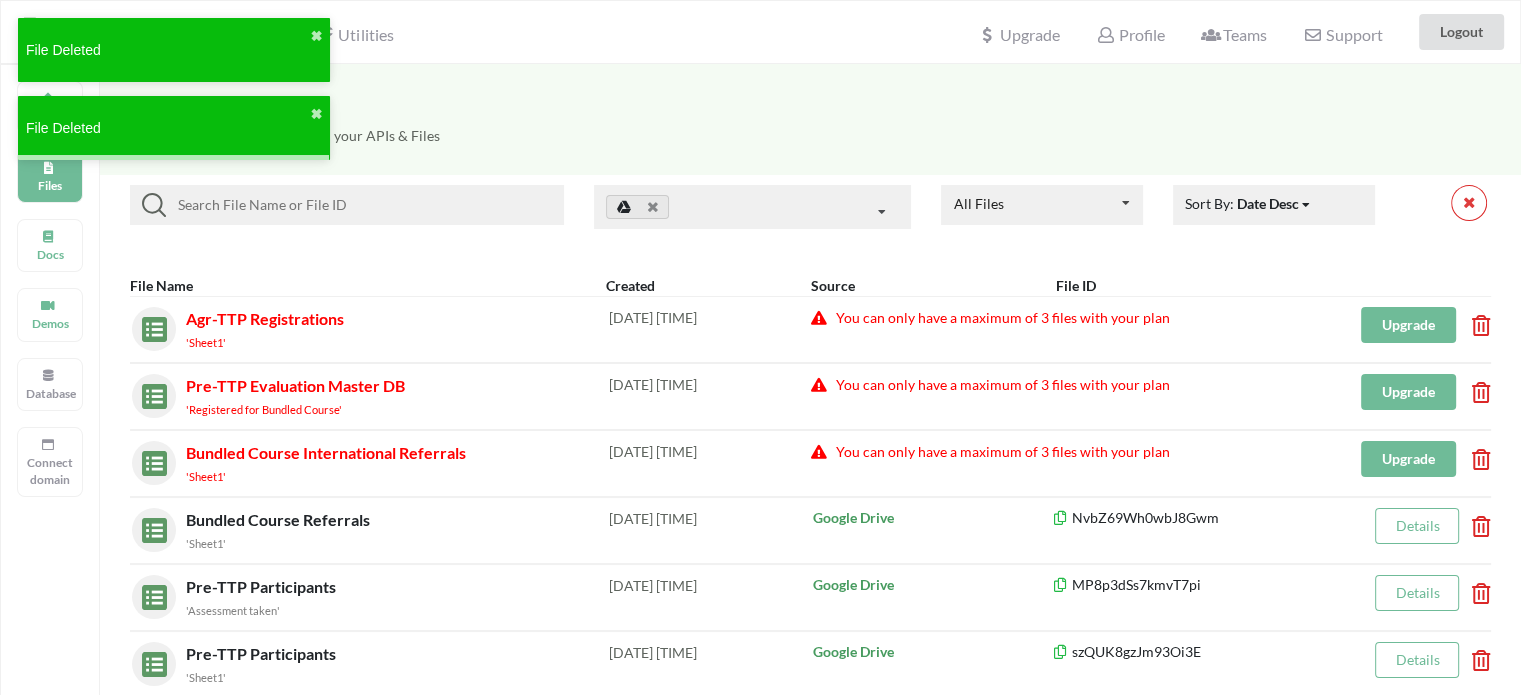 click at bounding box center [1474, 319] 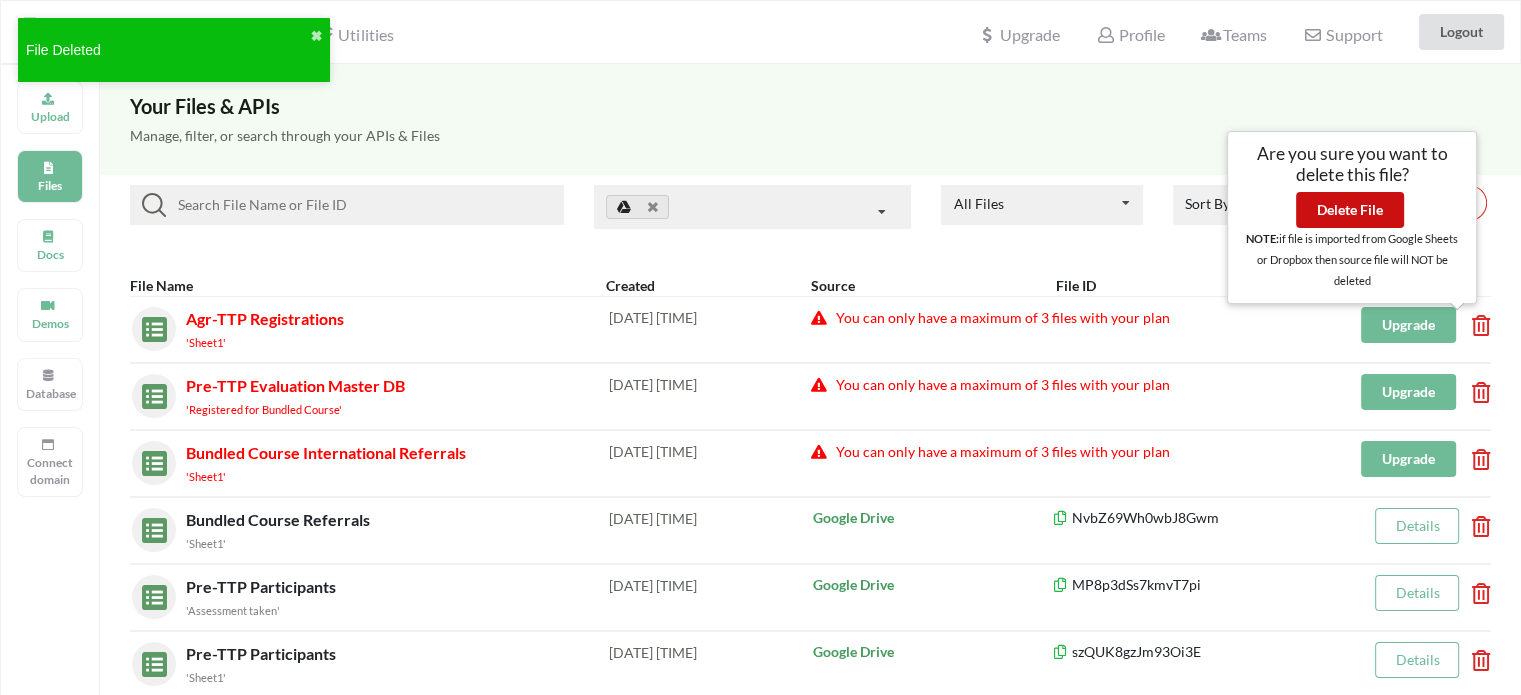 click on "Delete File" at bounding box center (1350, 210) 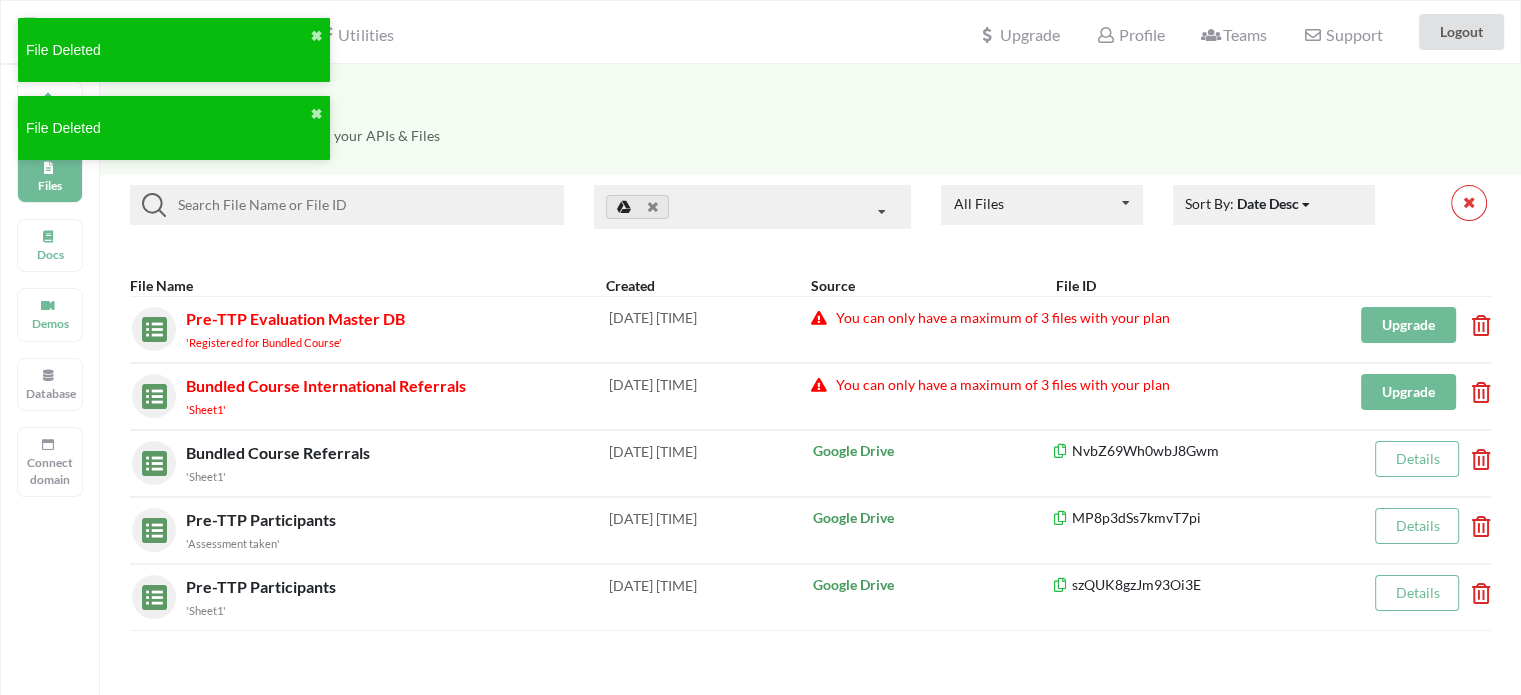 click at bounding box center (1474, 319) 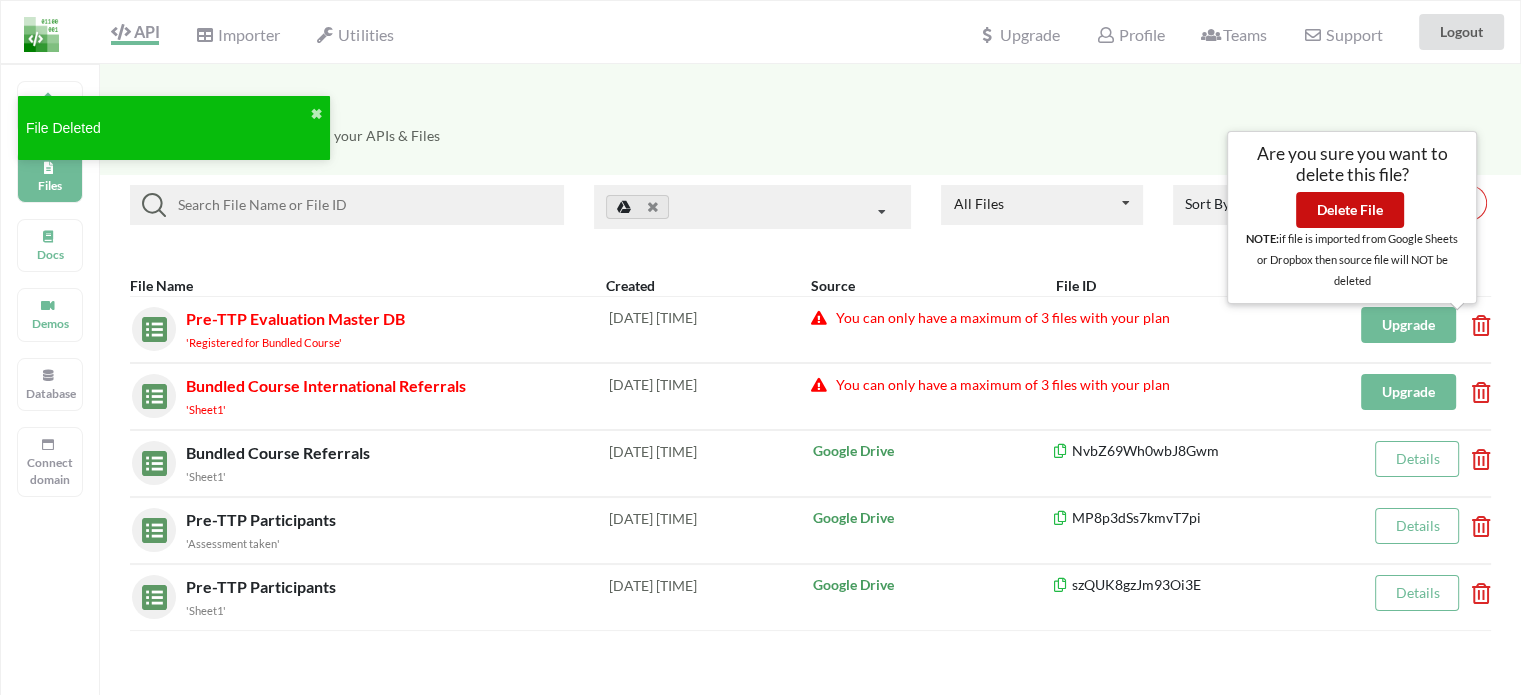 click on "Delete File" at bounding box center [1350, 210] 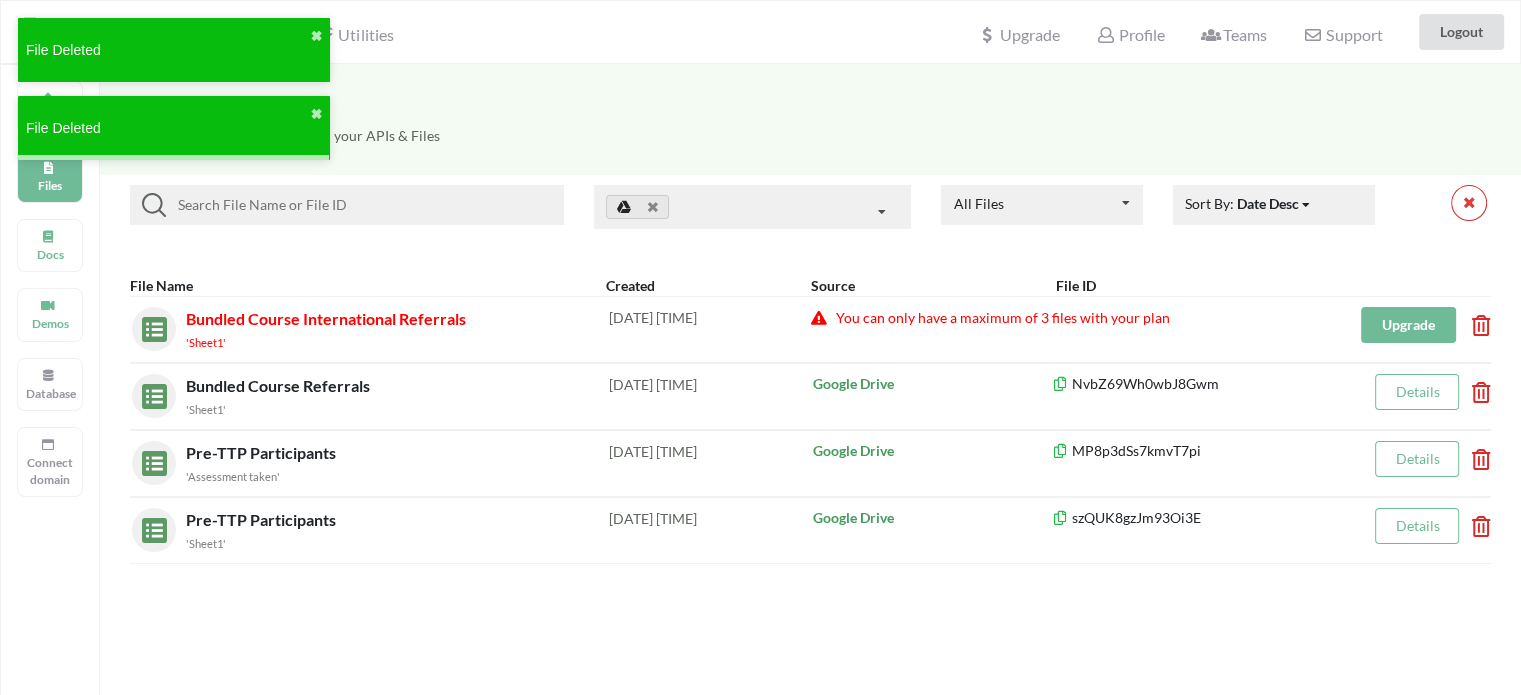 click at bounding box center [1474, 319] 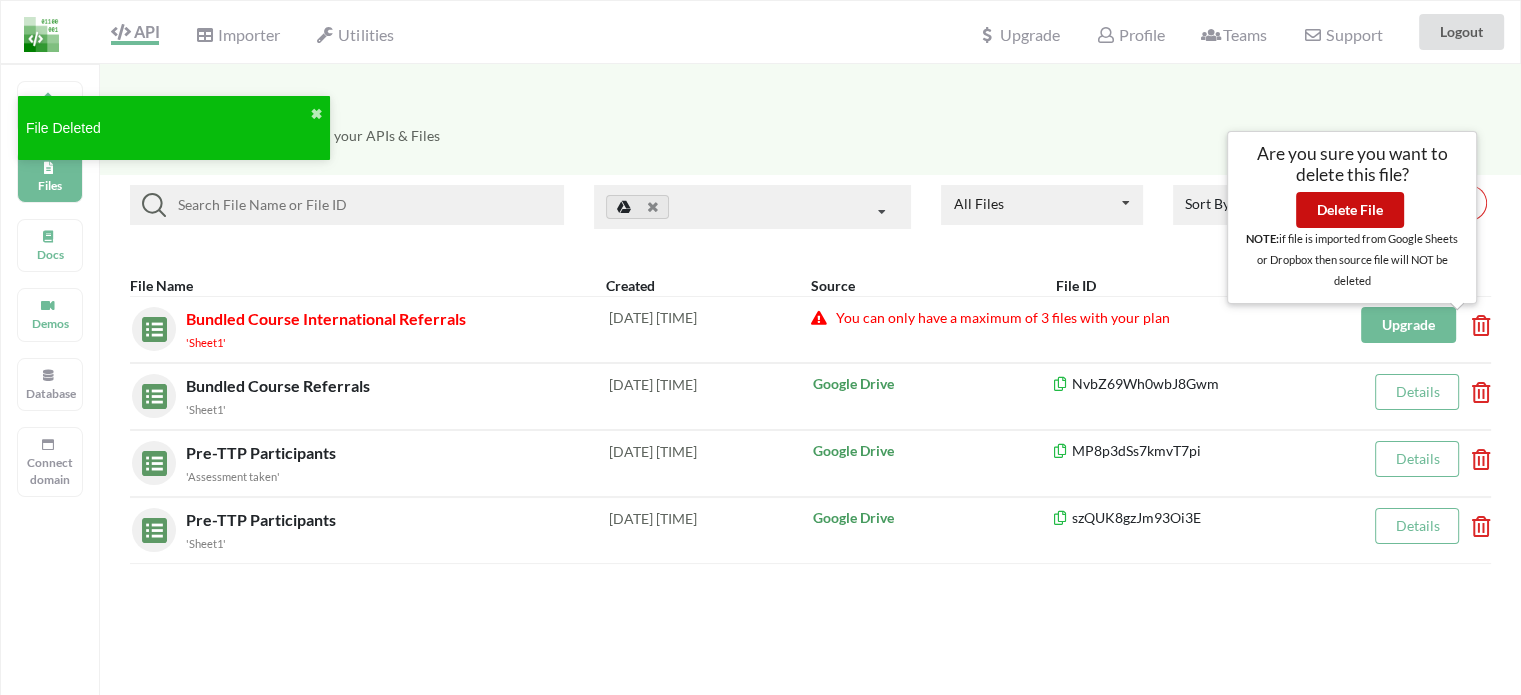 click on "Delete File" at bounding box center (1350, 210) 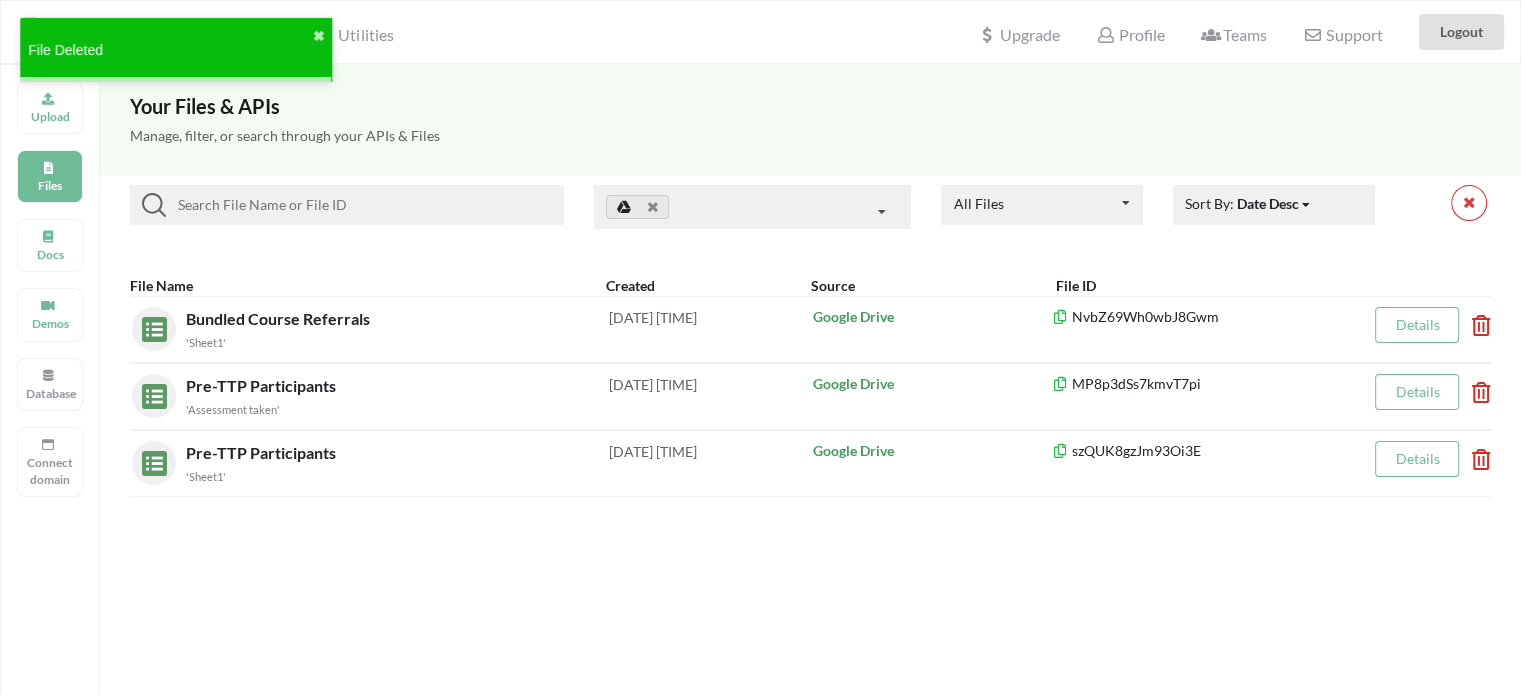 click on "Upload Files Docs Demos Database Connect domain" at bounding box center (50, 411) 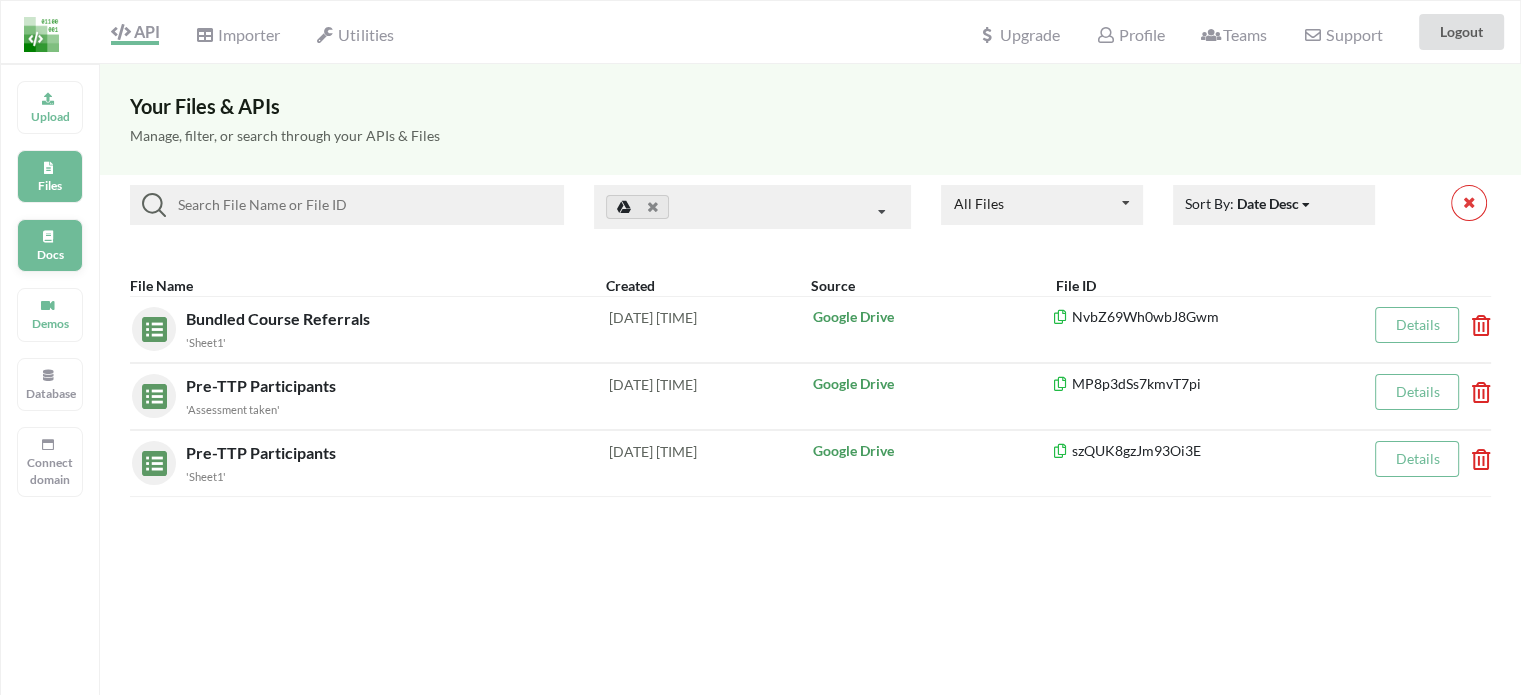 click on "Docs" at bounding box center (50, 116) 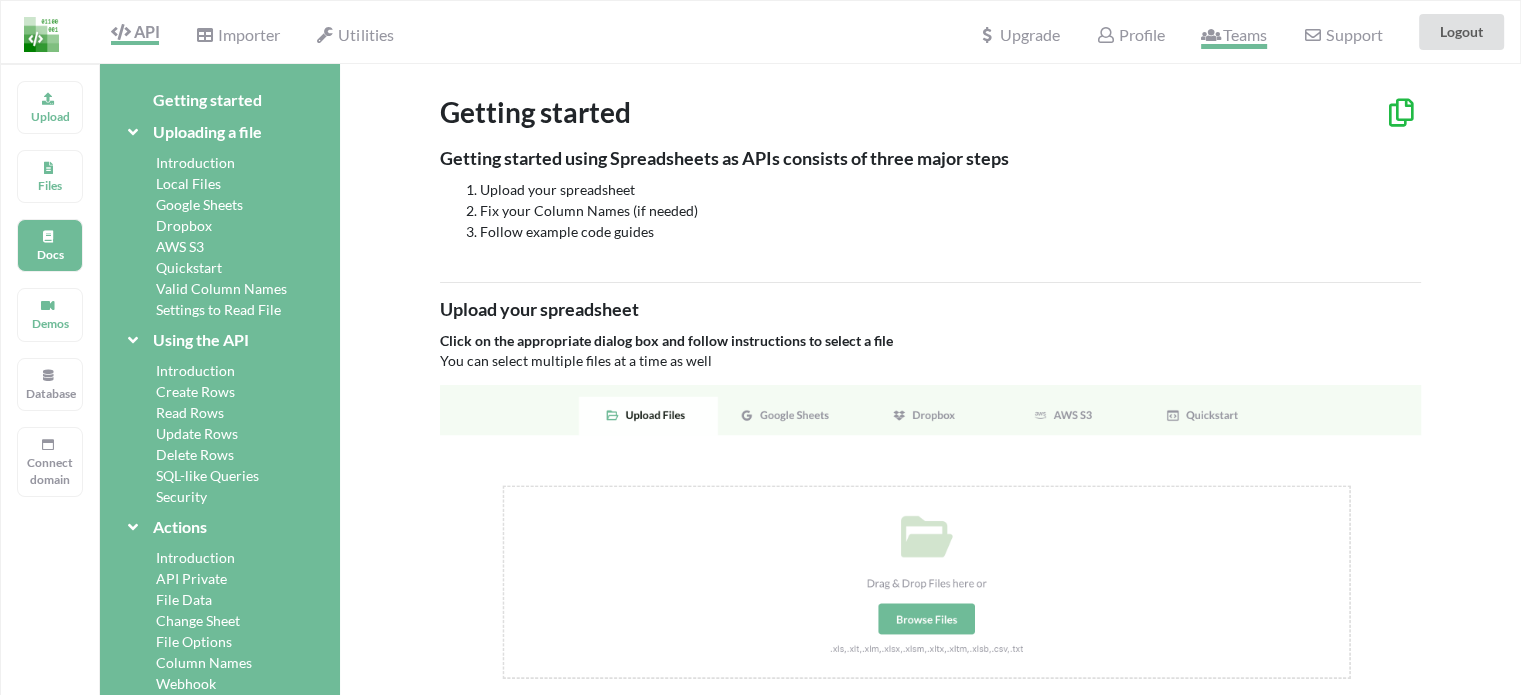 click on "Teams" at bounding box center [1130, 34] 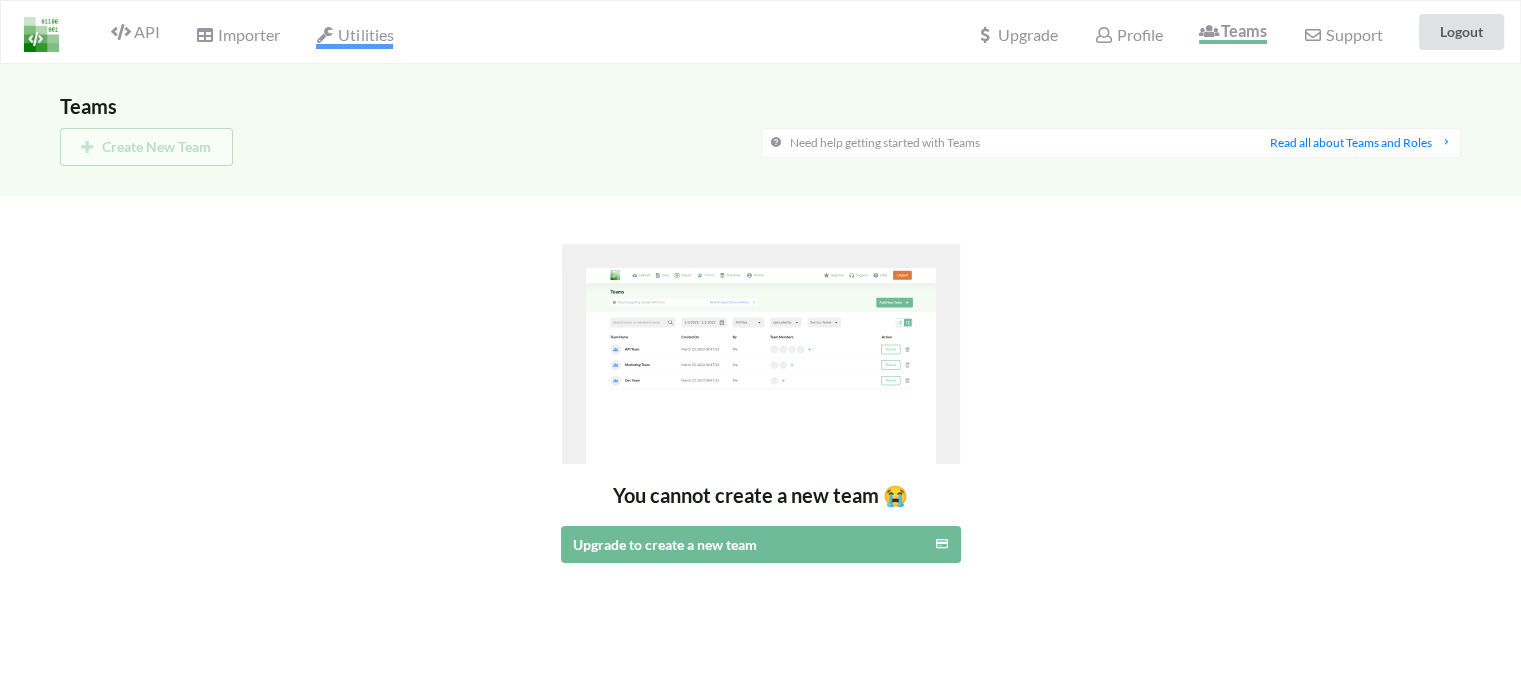 click on "Utilities" at bounding box center (354, 37) 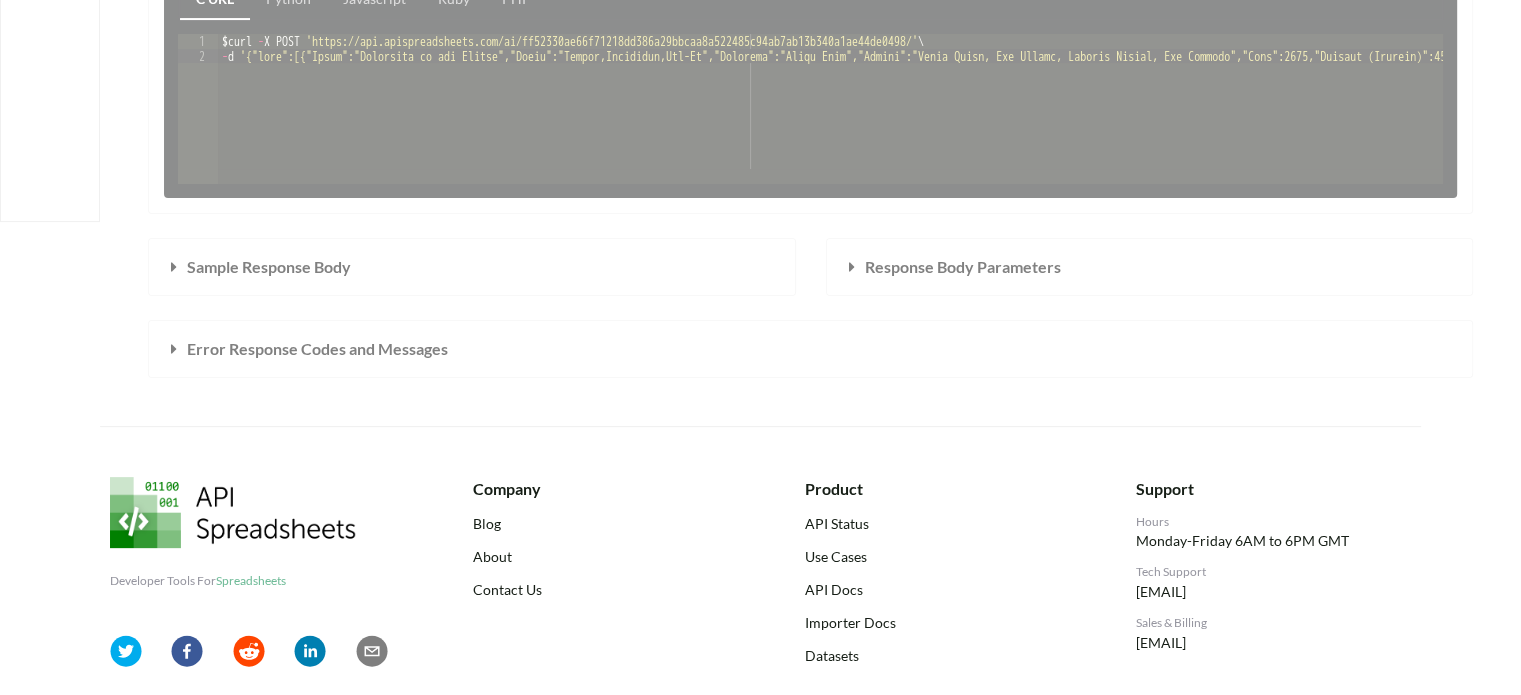 scroll, scrollTop: 0, scrollLeft: 0, axis: both 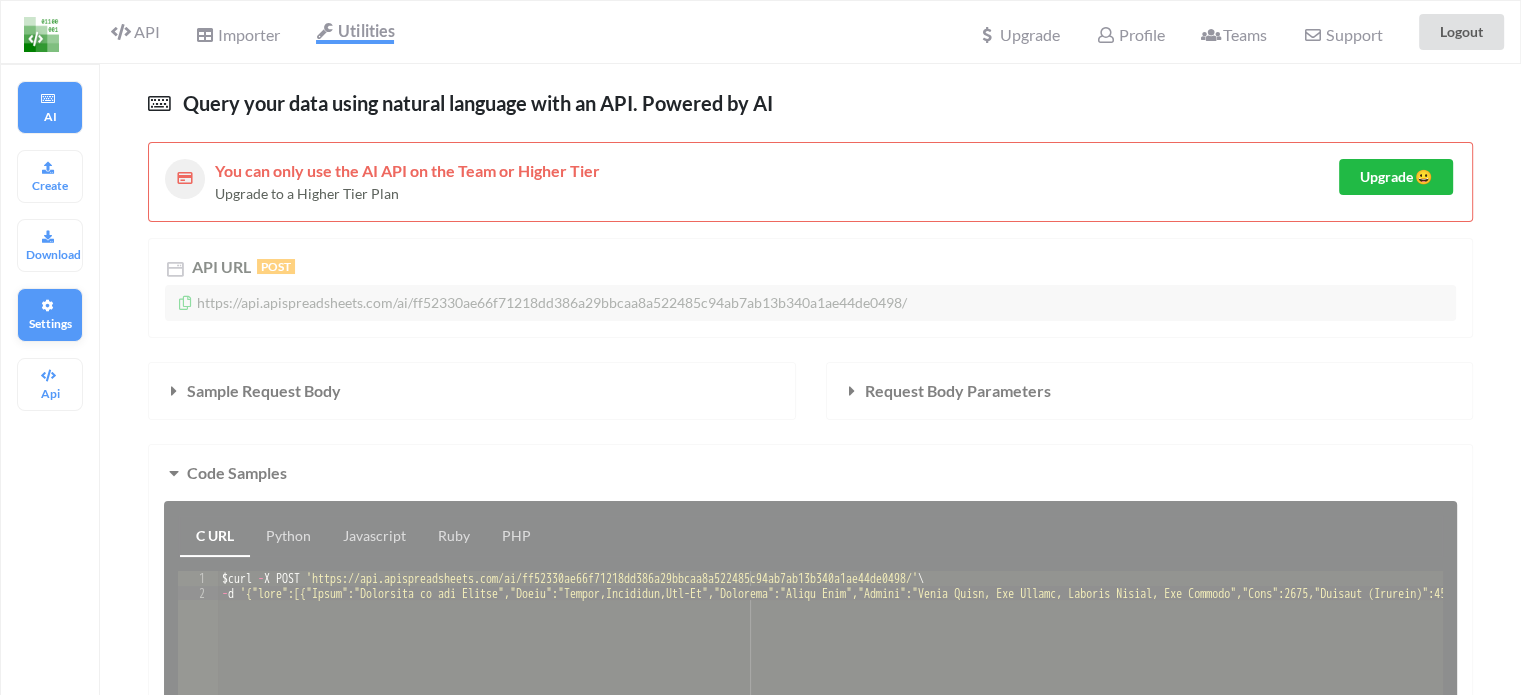 click on "Settings" at bounding box center (50, 107) 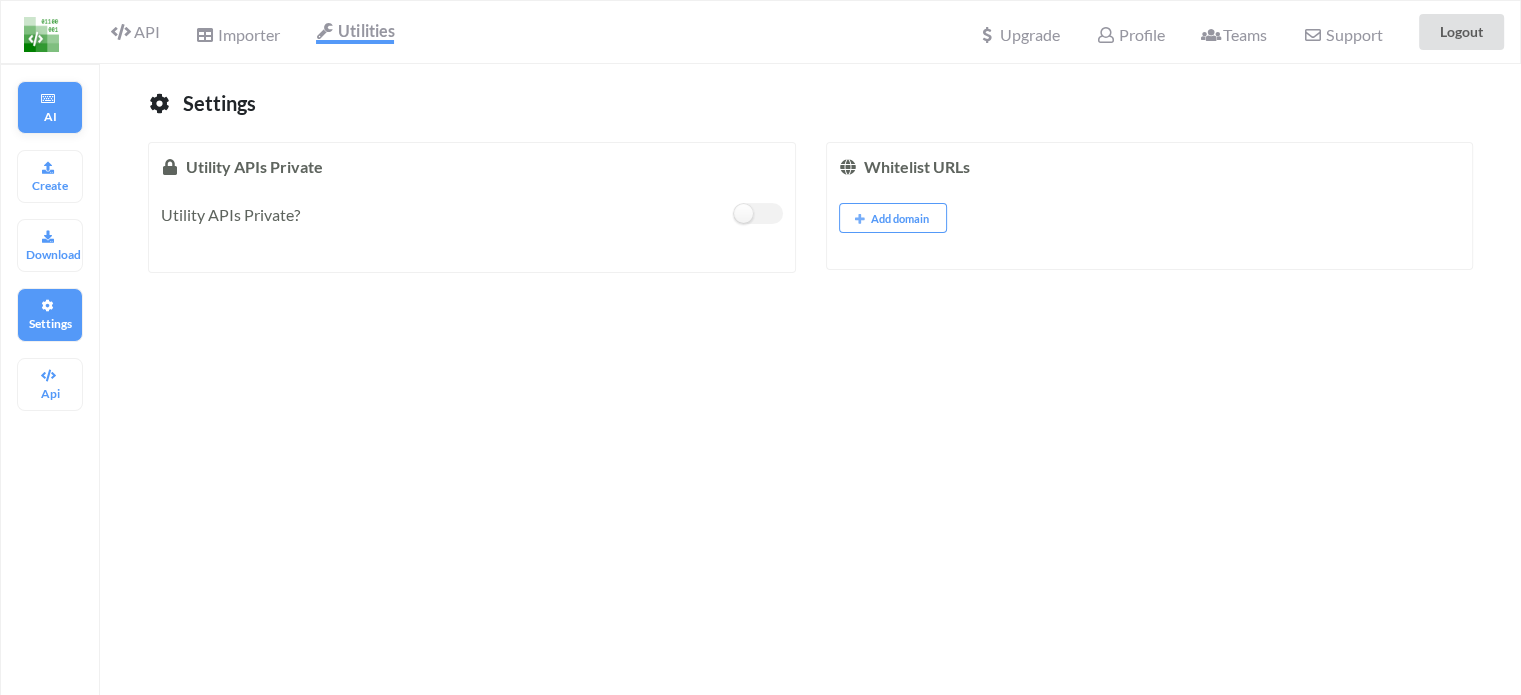 click on "AI" at bounding box center [50, 116] 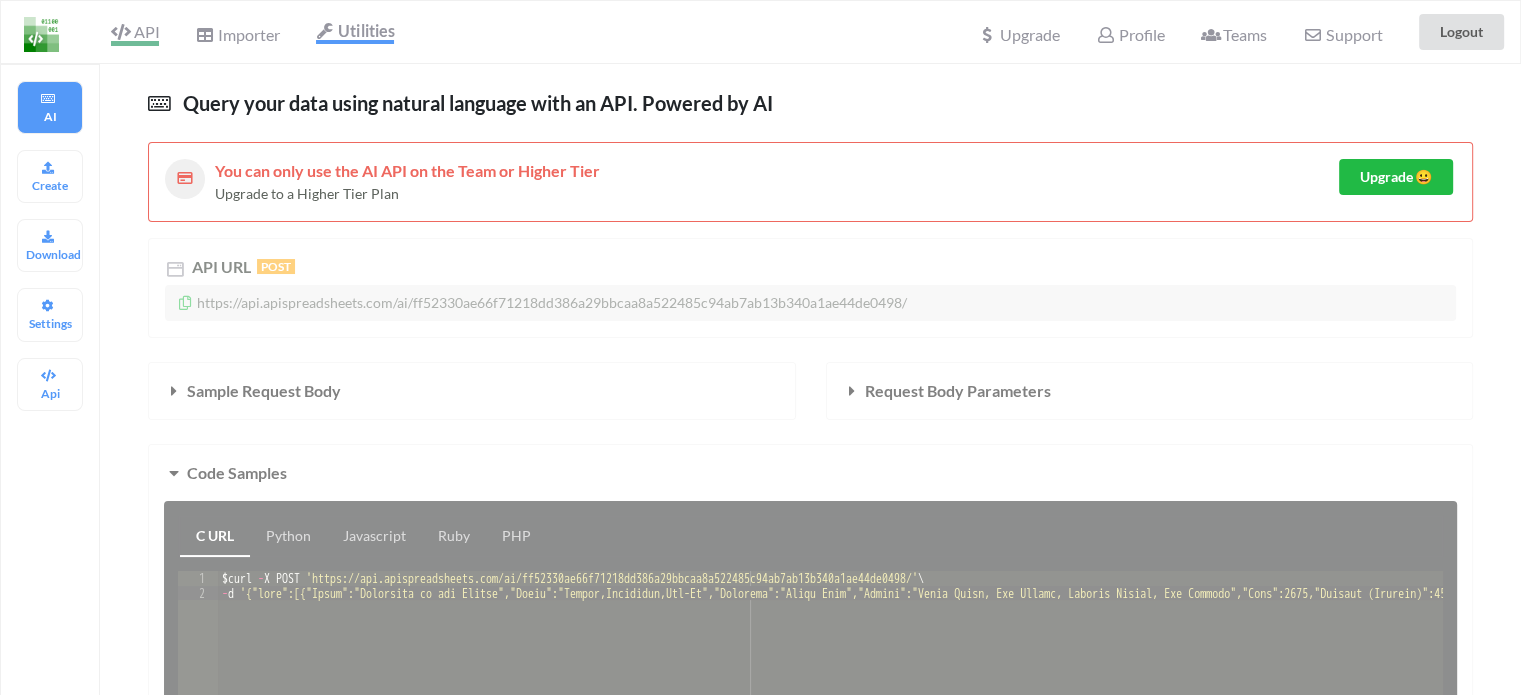 click at bounding box center [120, 32] 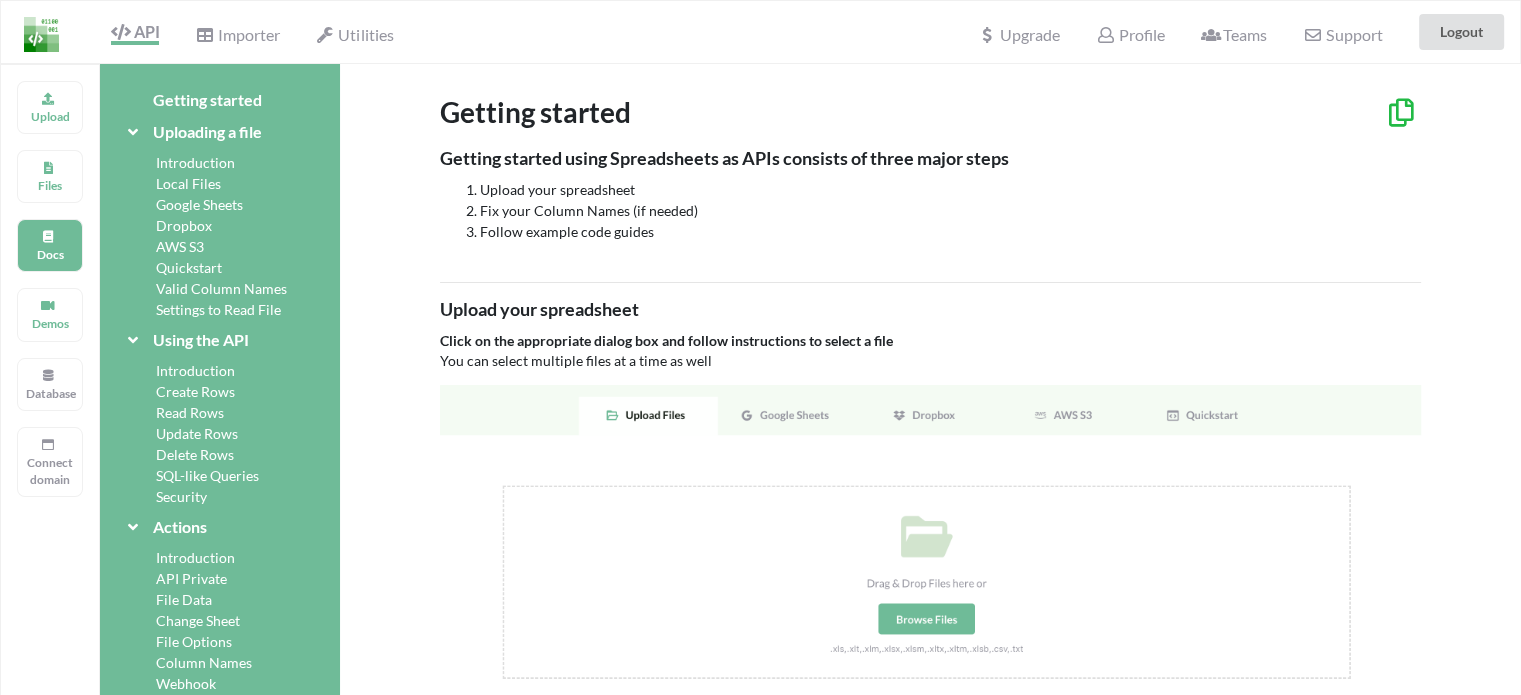 click on "Getting started   Uploading a file Introduction Local Files Google Sheets Dropbox AWS S3 Quickstart Valid Column Names Settings to Read File   Using the API Introduction Create Rows Read Rows Update Rows Delete Rows SQL-like Queries Security   Actions Introduction API Private File Data Change Sheet File Options Column Names Webhook Team Info Auto Reporting API Alerts Block Requests Whitelist URLs   Database Introduction Connect Your Database Create Database API Use Database API   Integrations Google Drive Dropbox AWS S3 Connect Your Domain   Teams" at bounding box center (50, 107) 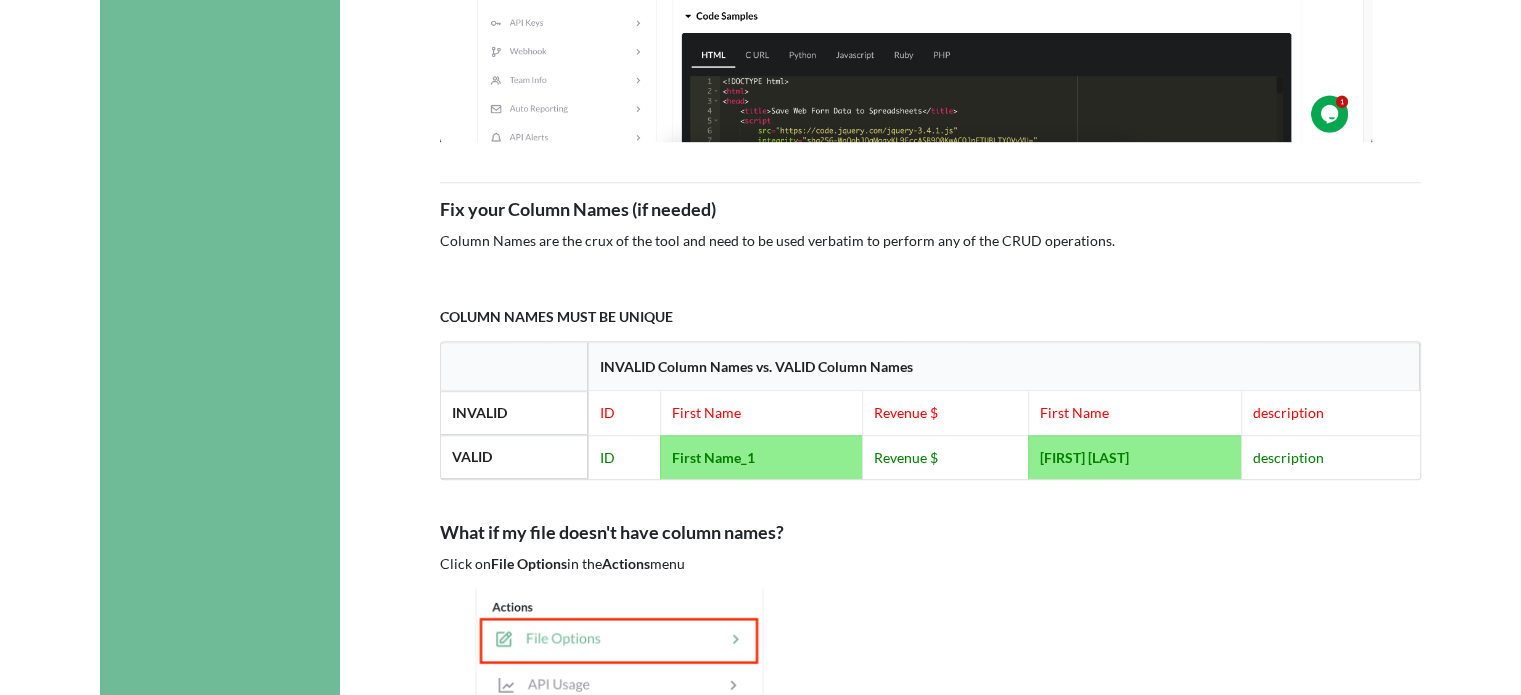 scroll, scrollTop: 1160, scrollLeft: 0, axis: vertical 